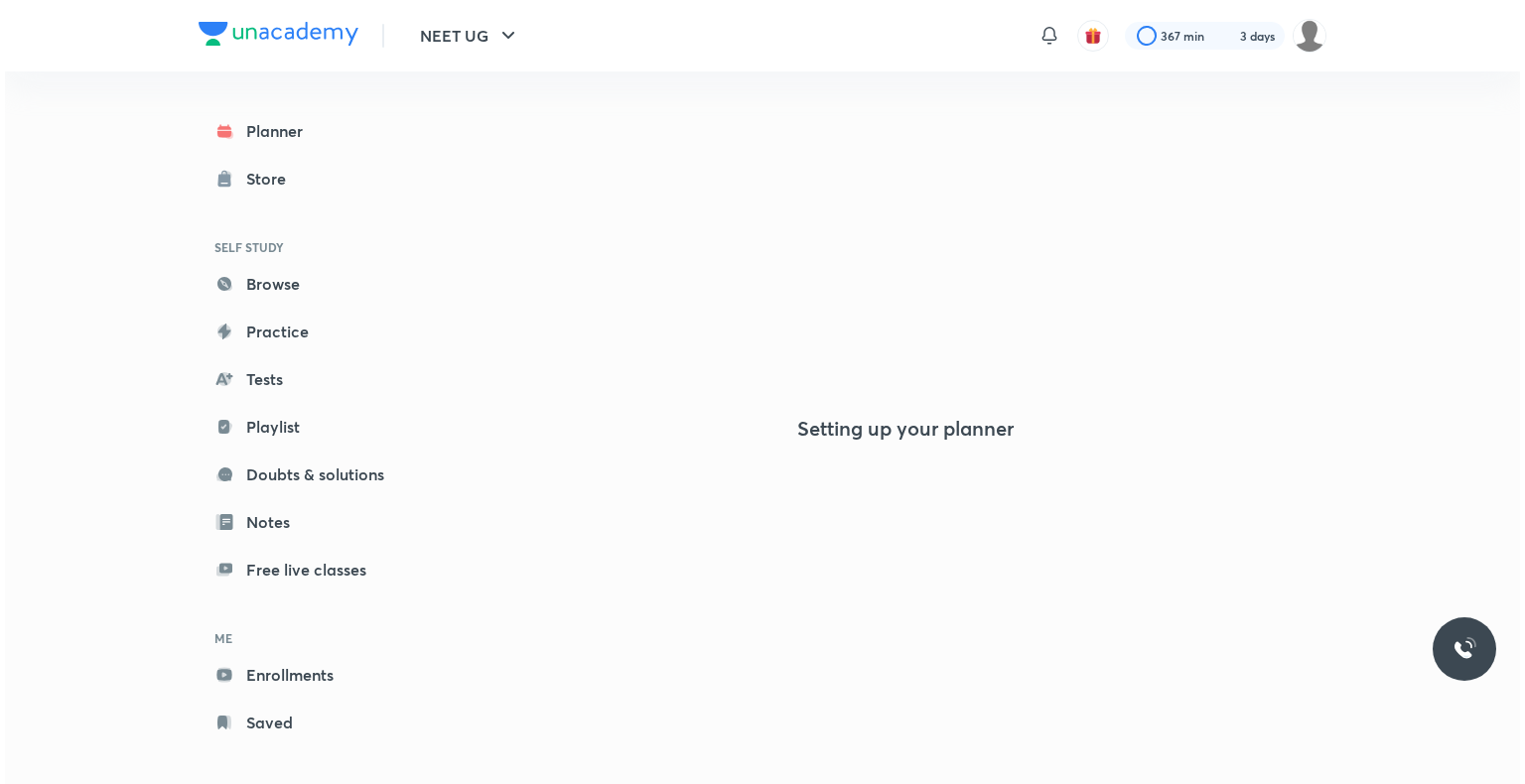 scroll, scrollTop: 0, scrollLeft: 0, axis: both 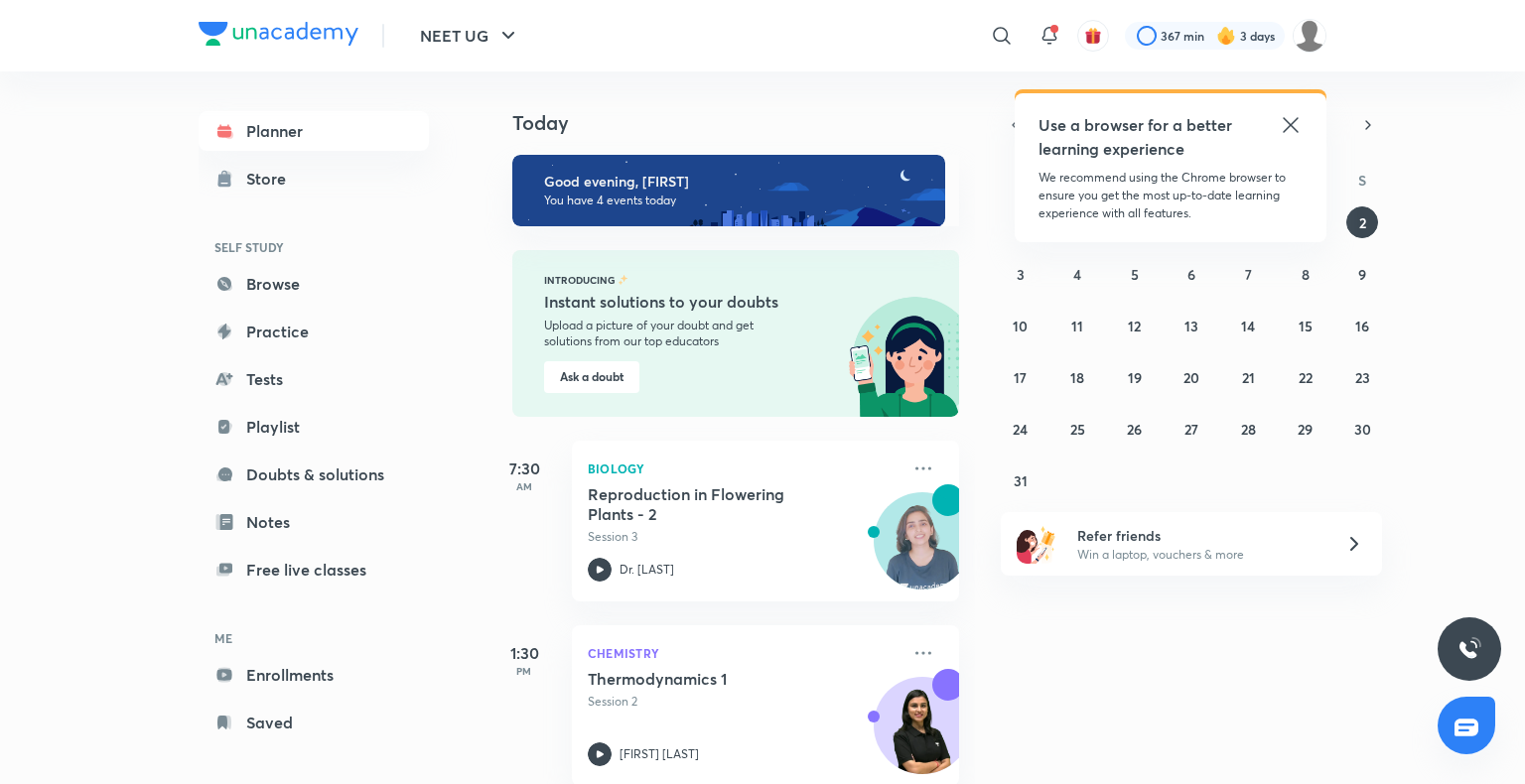 click 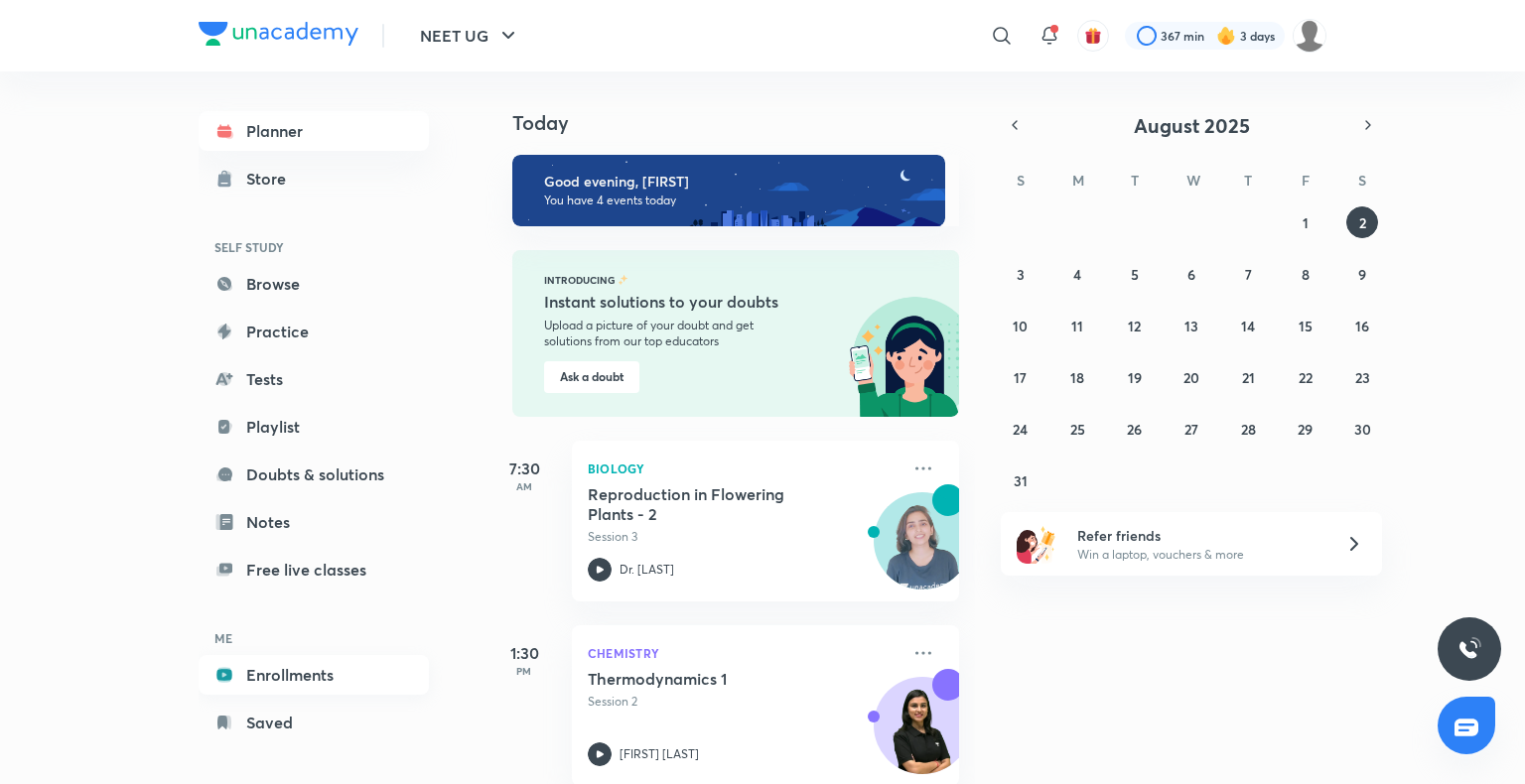 click on "Enrollments" at bounding box center (314, 675) 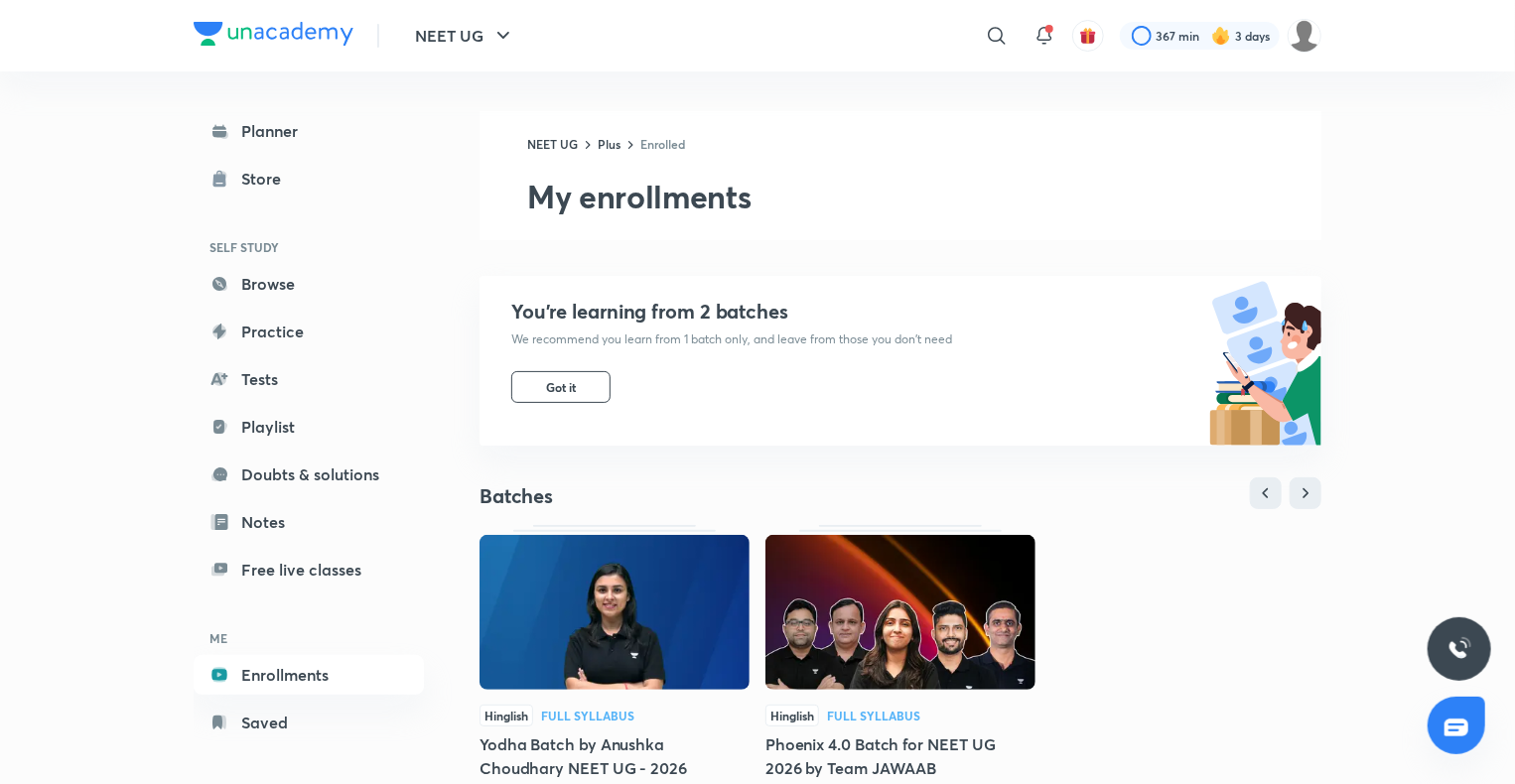 click at bounding box center [615, 612] 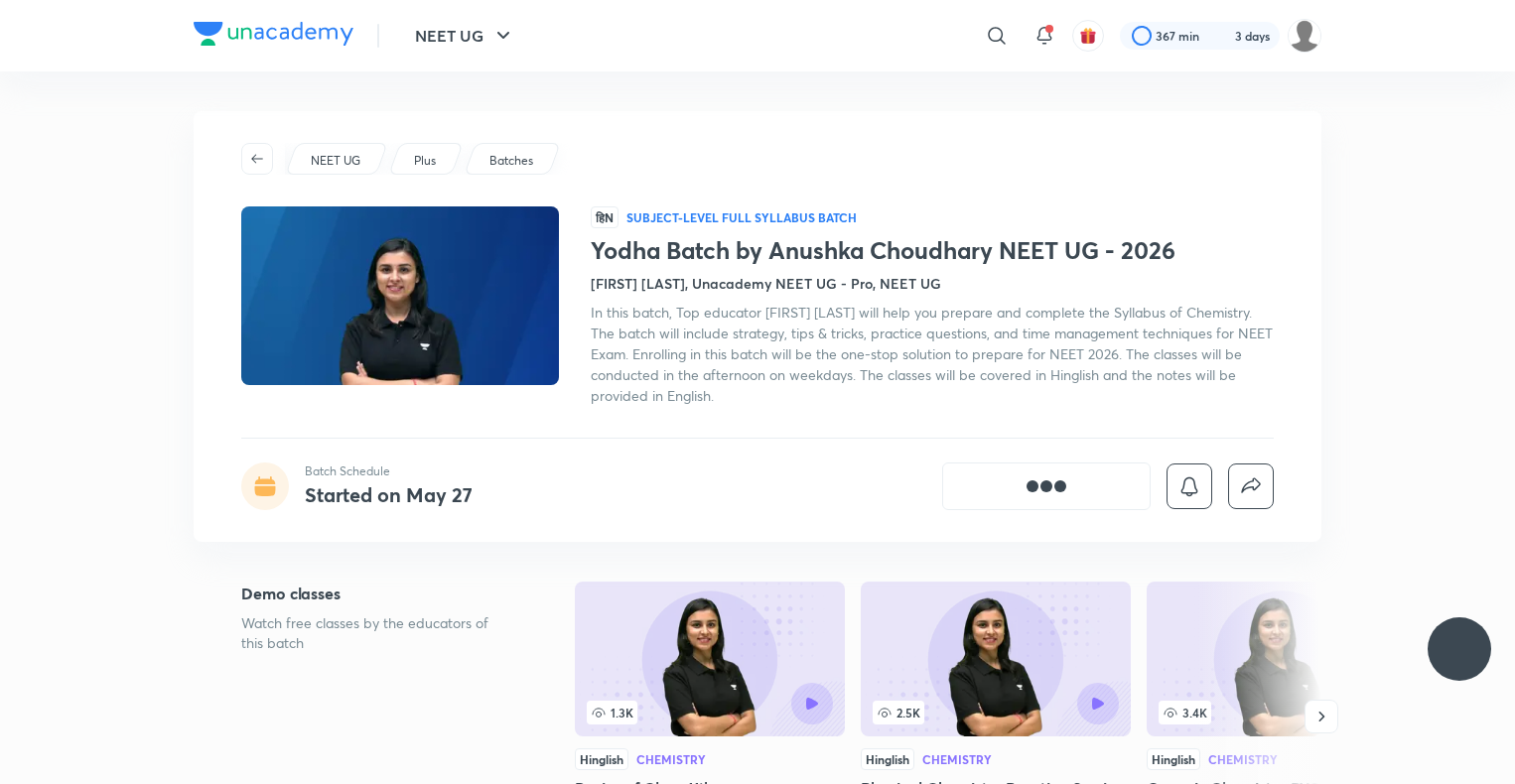 scroll, scrollTop: 0, scrollLeft: 0, axis: both 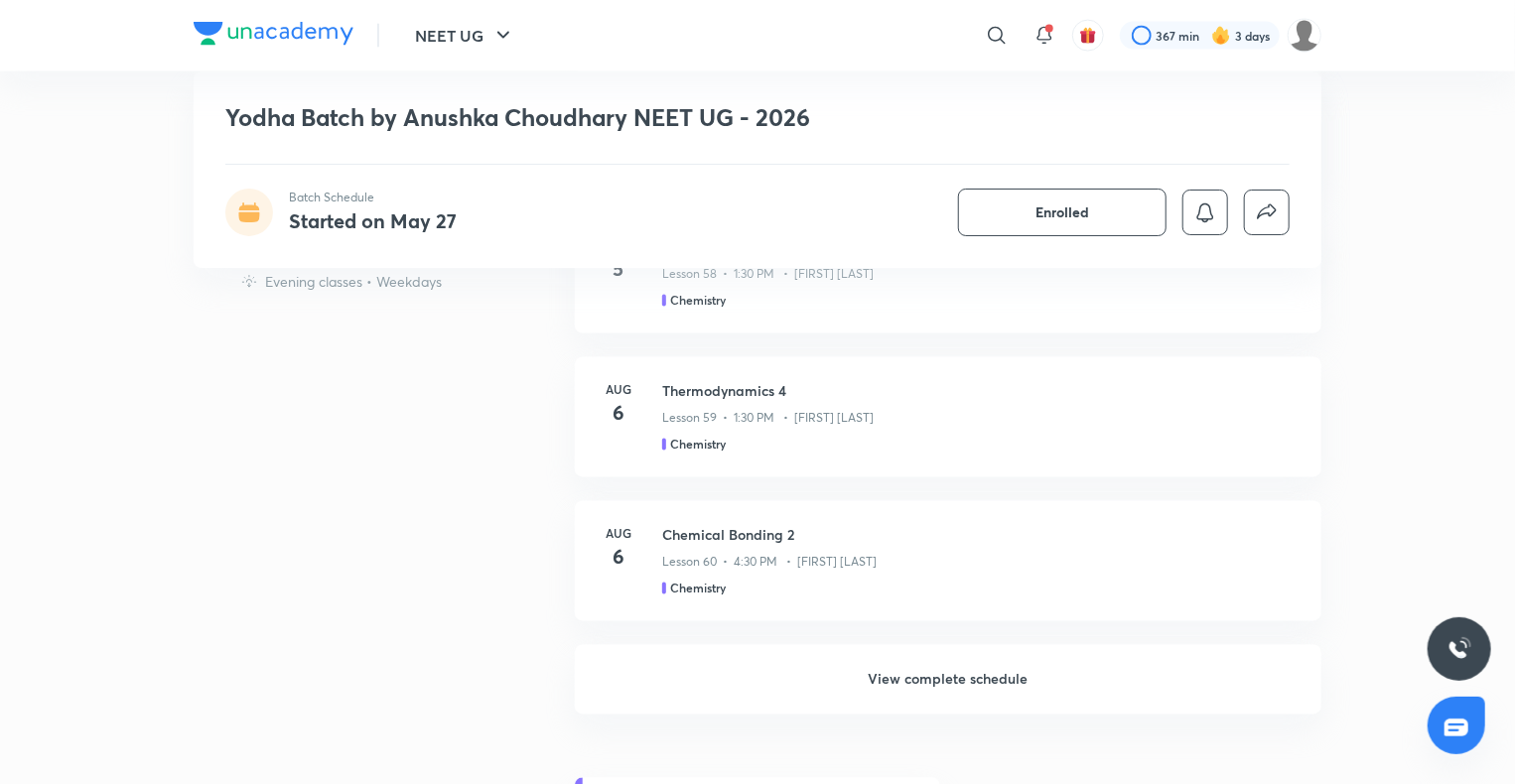 click on "View complete schedule" at bounding box center (948, 680) 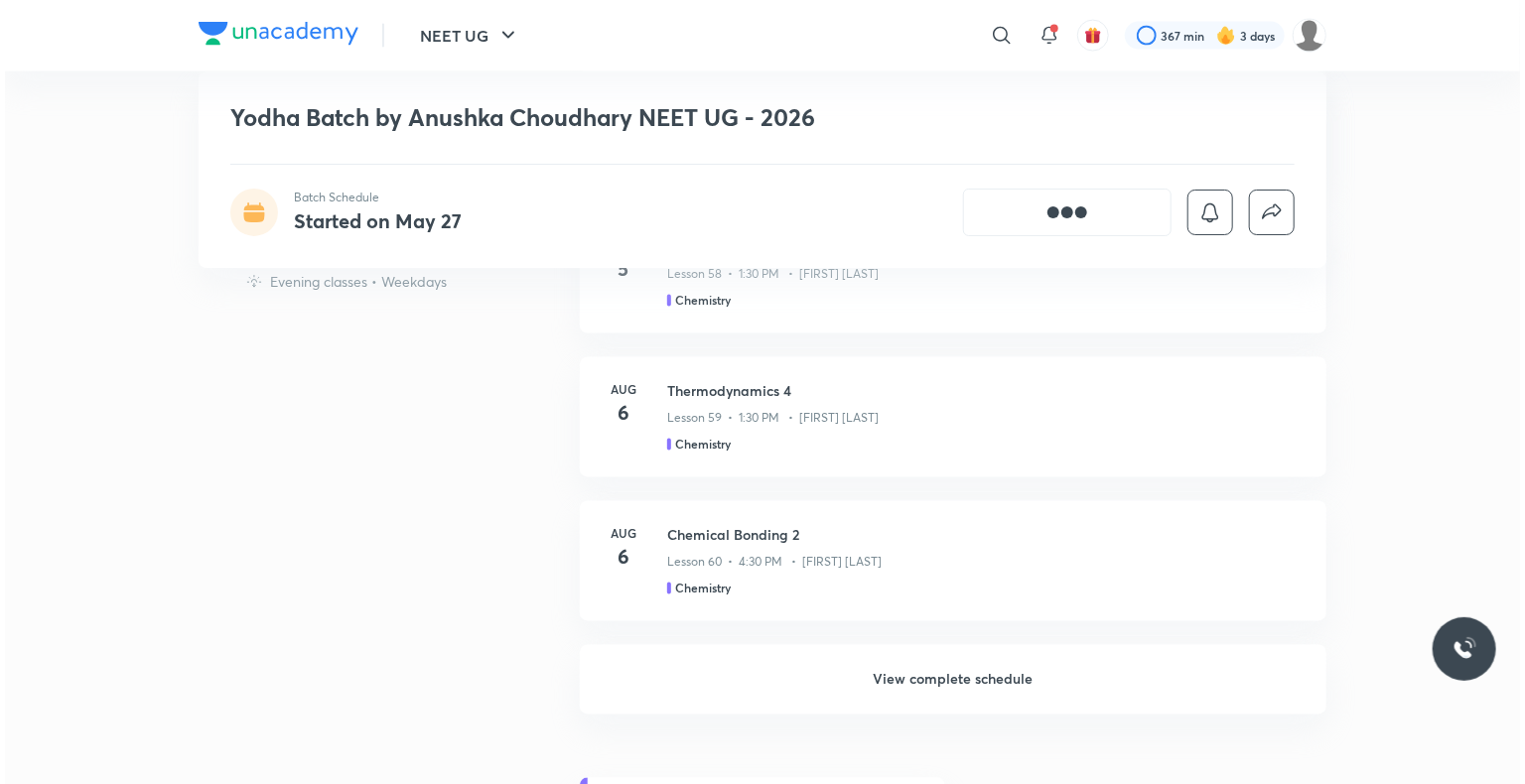 scroll, scrollTop: 0, scrollLeft: 0, axis: both 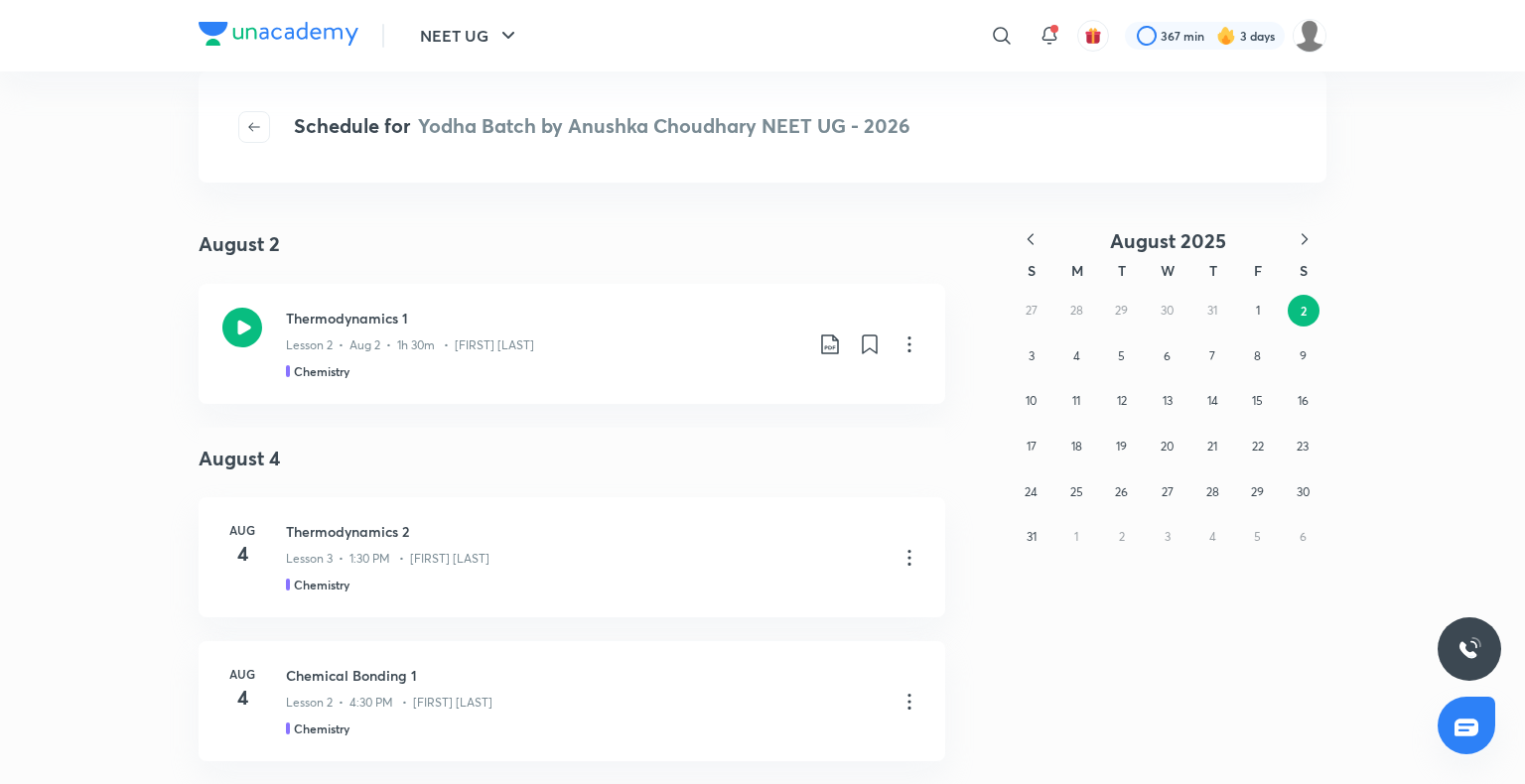 click 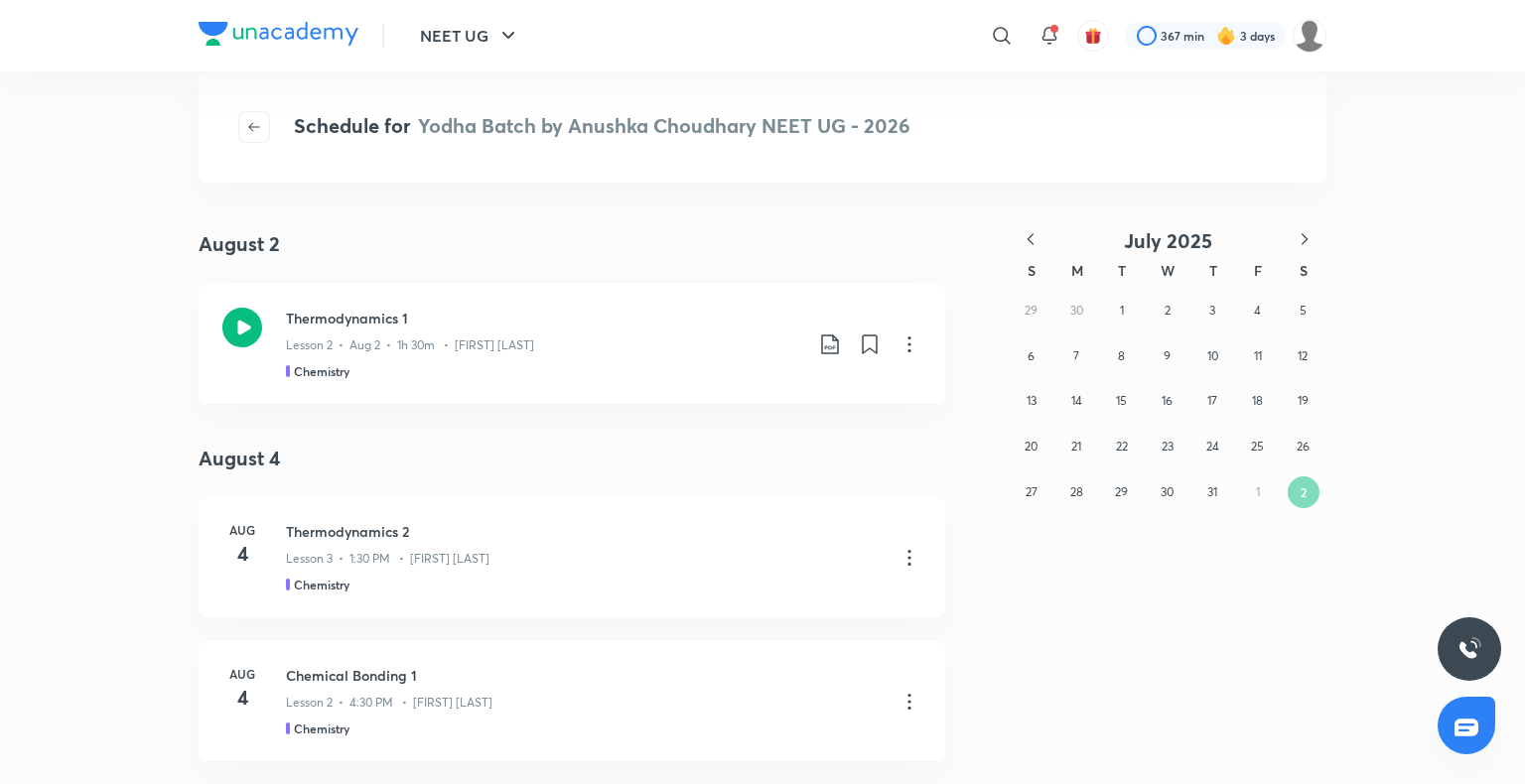 click 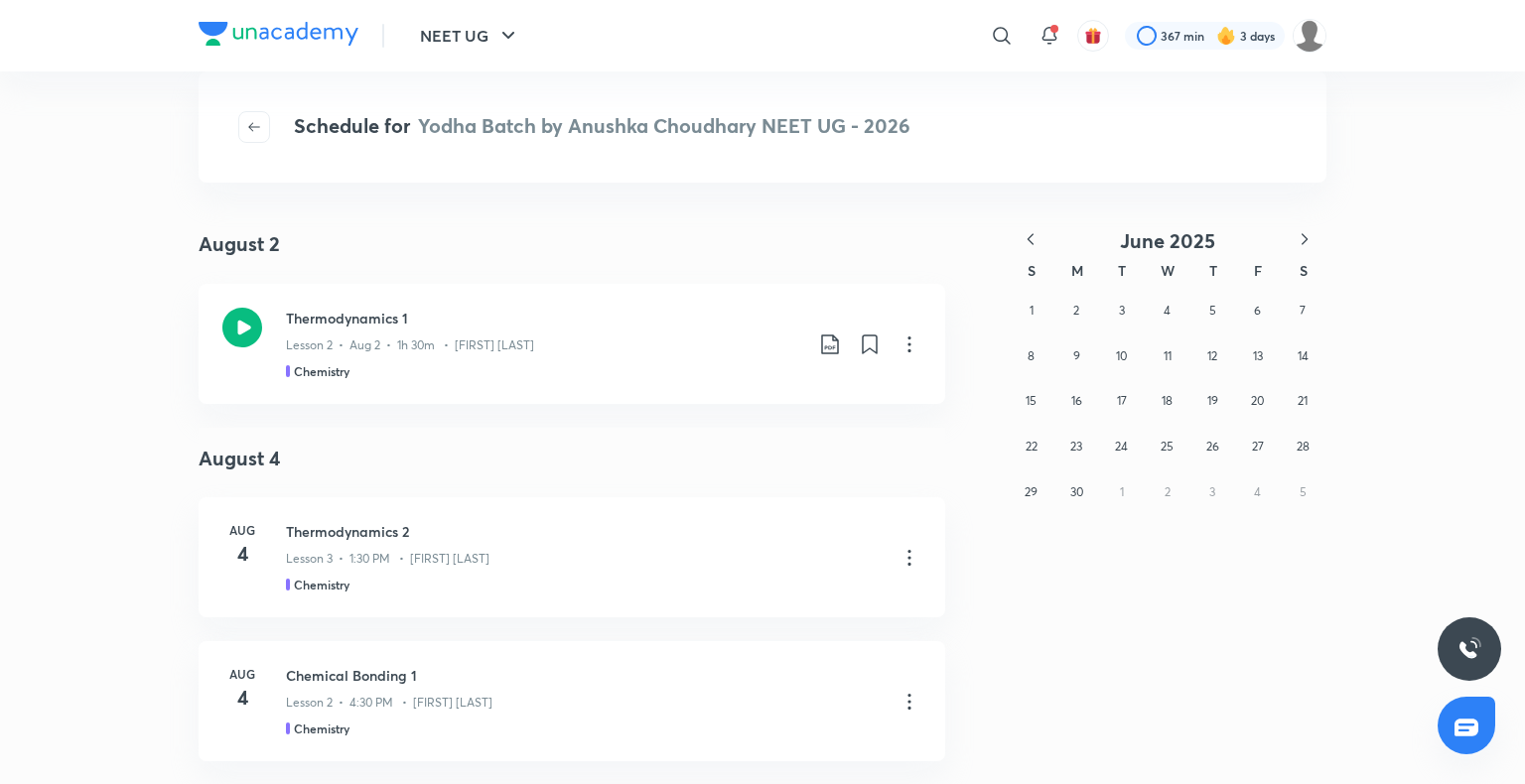 click 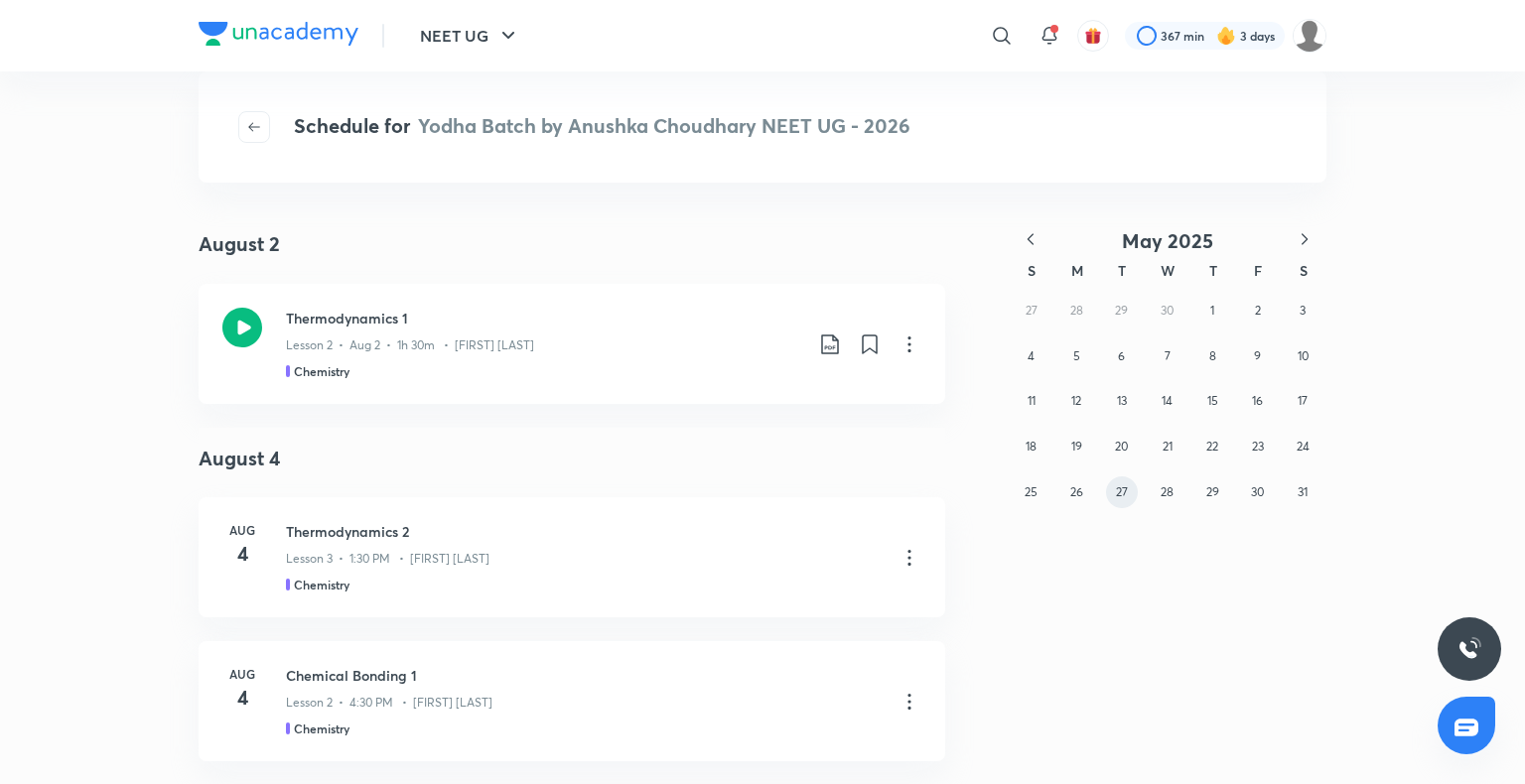 click on "27" at bounding box center (1122, 491) 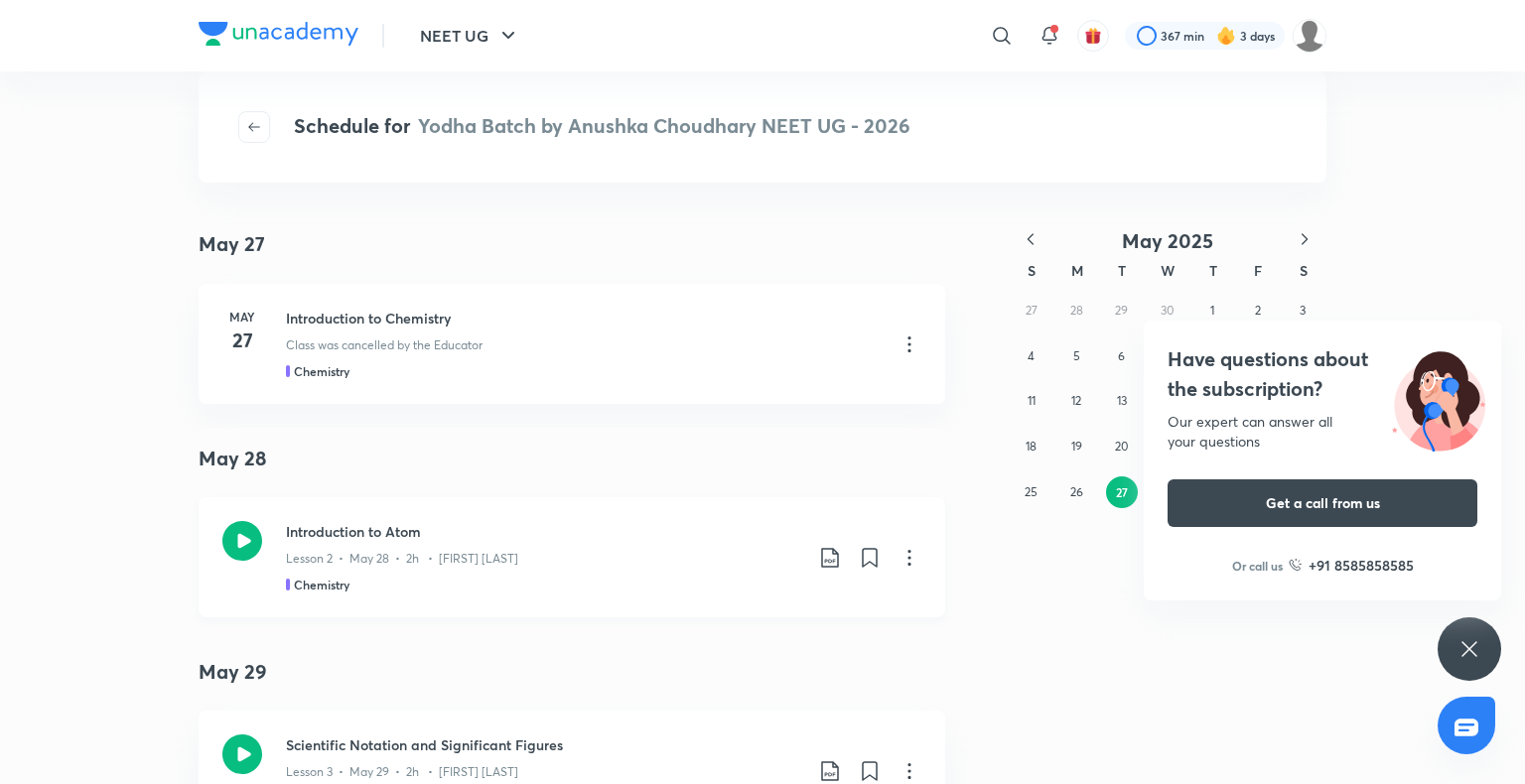 click on "Lesson 2  •  May 28  •  2h   •  Anushka Choudhary" at bounding box center [544, 555] 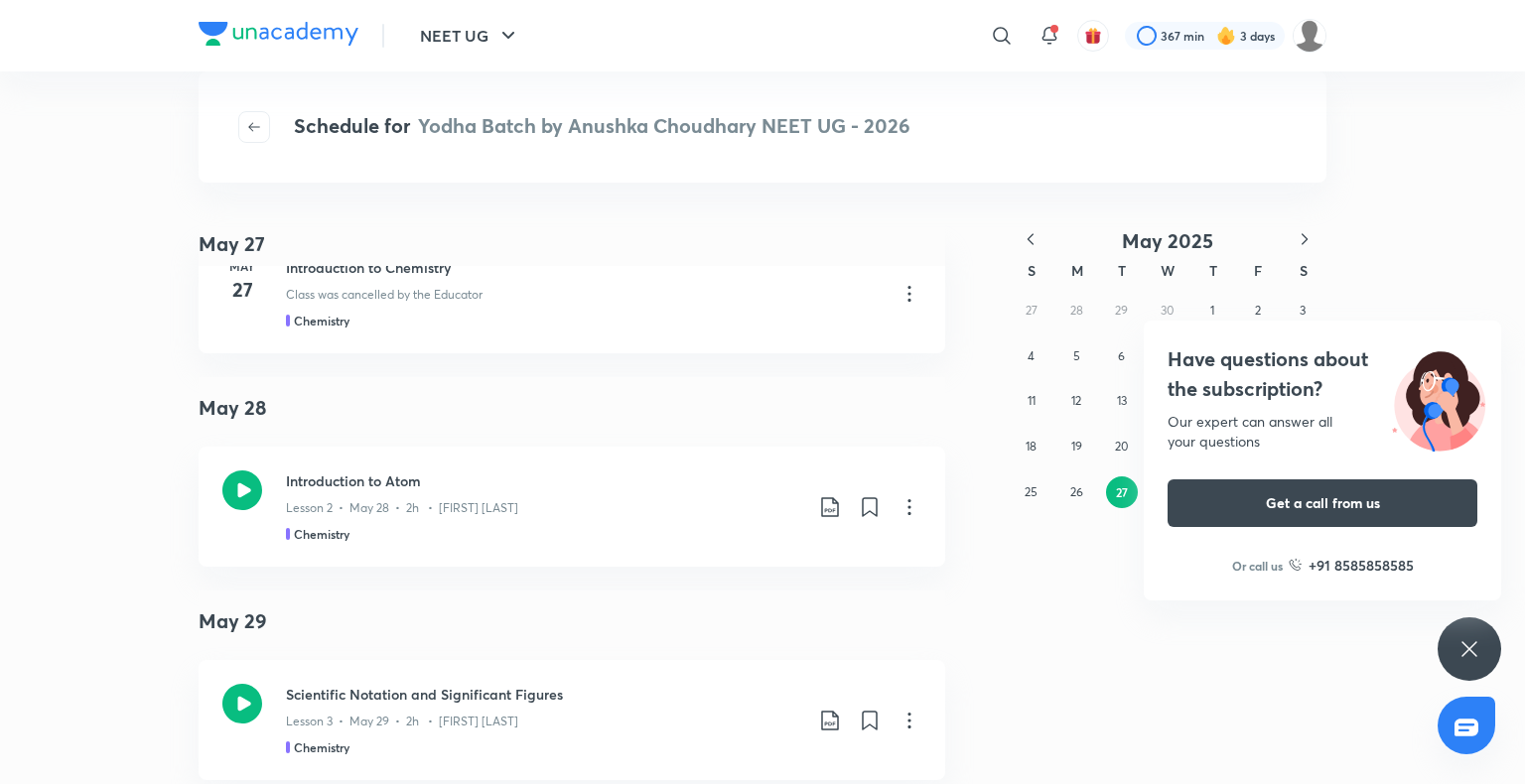 scroll, scrollTop: 50, scrollLeft: 0, axis: vertical 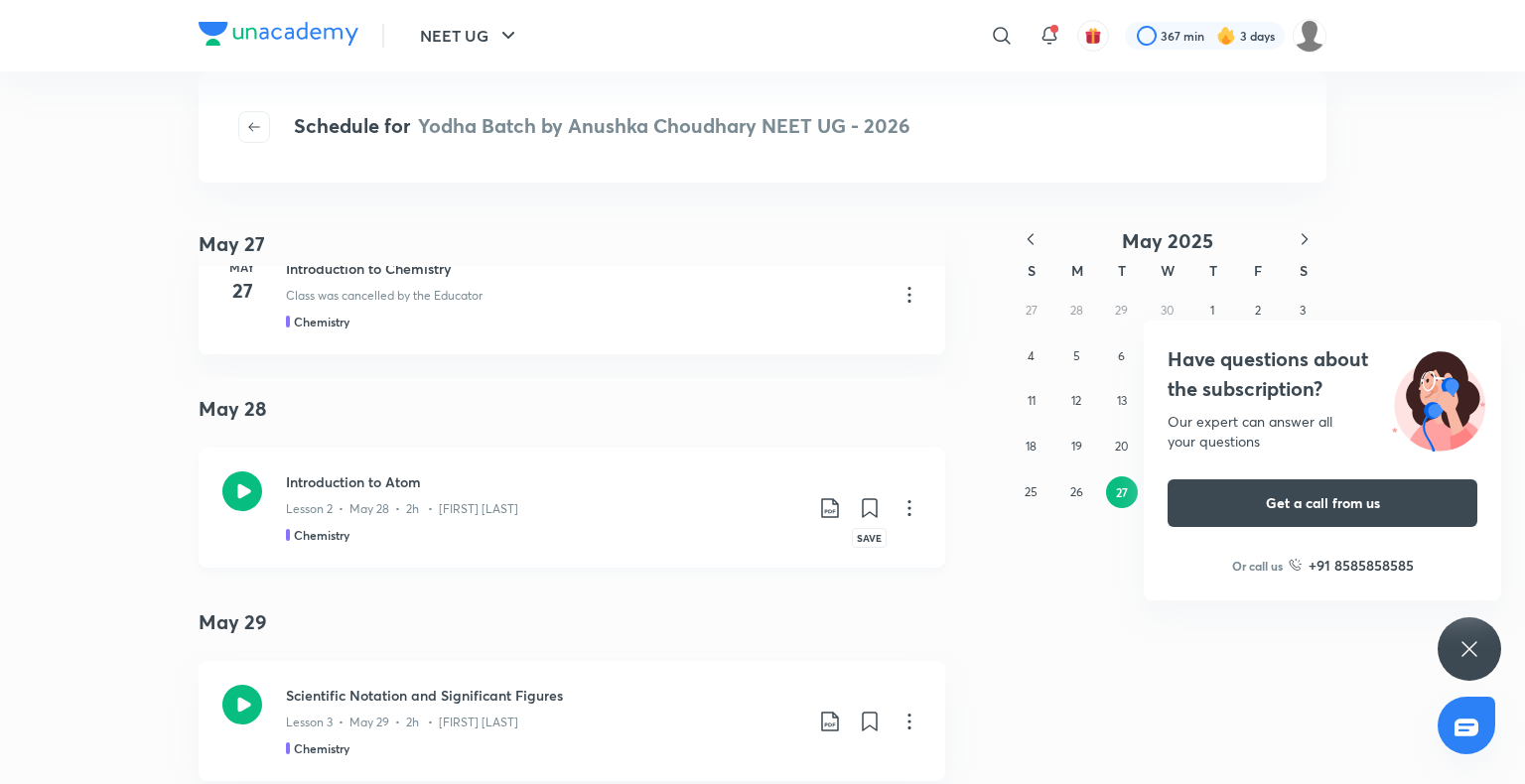 click 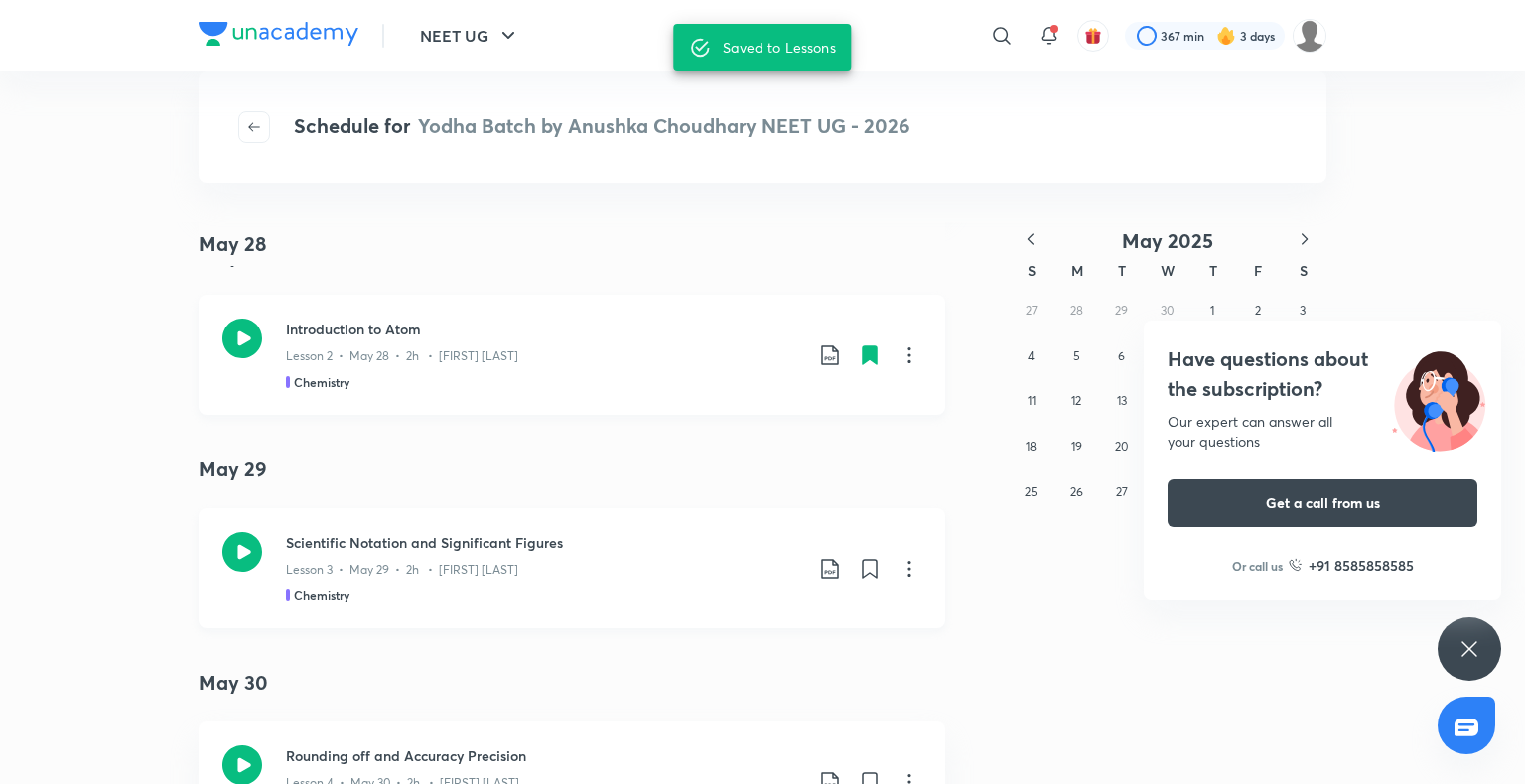 scroll, scrollTop: 204, scrollLeft: 0, axis: vertical 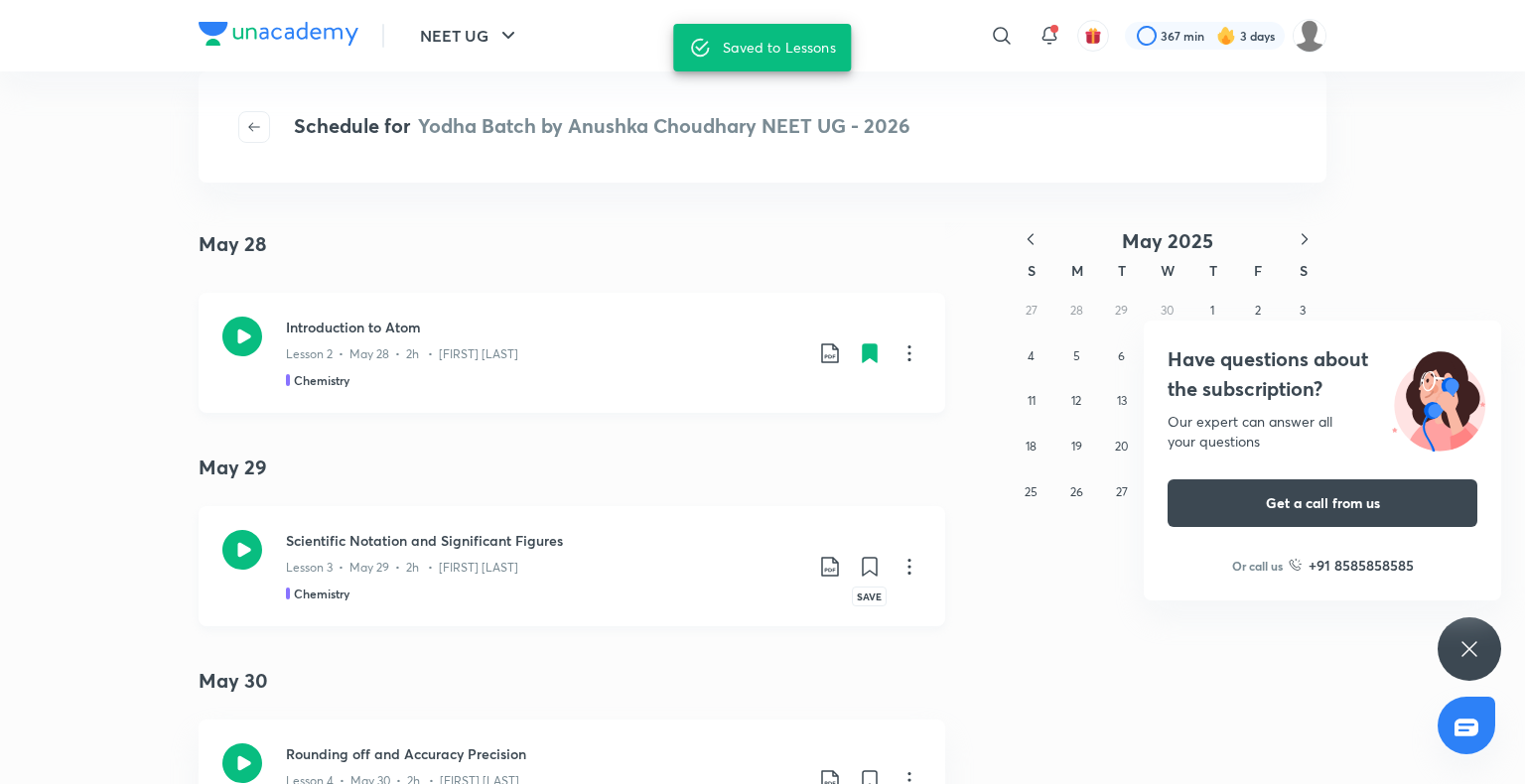 click 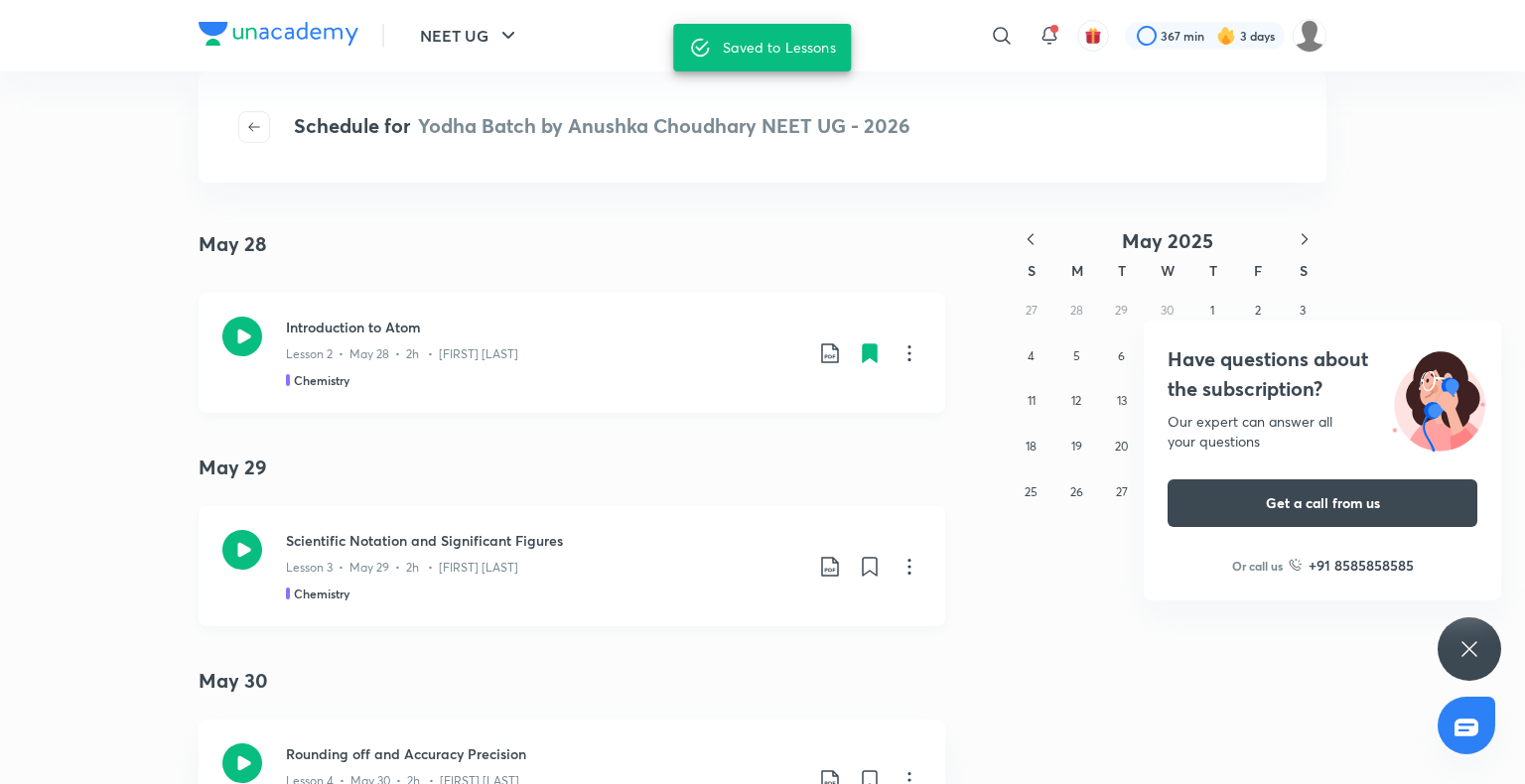 click 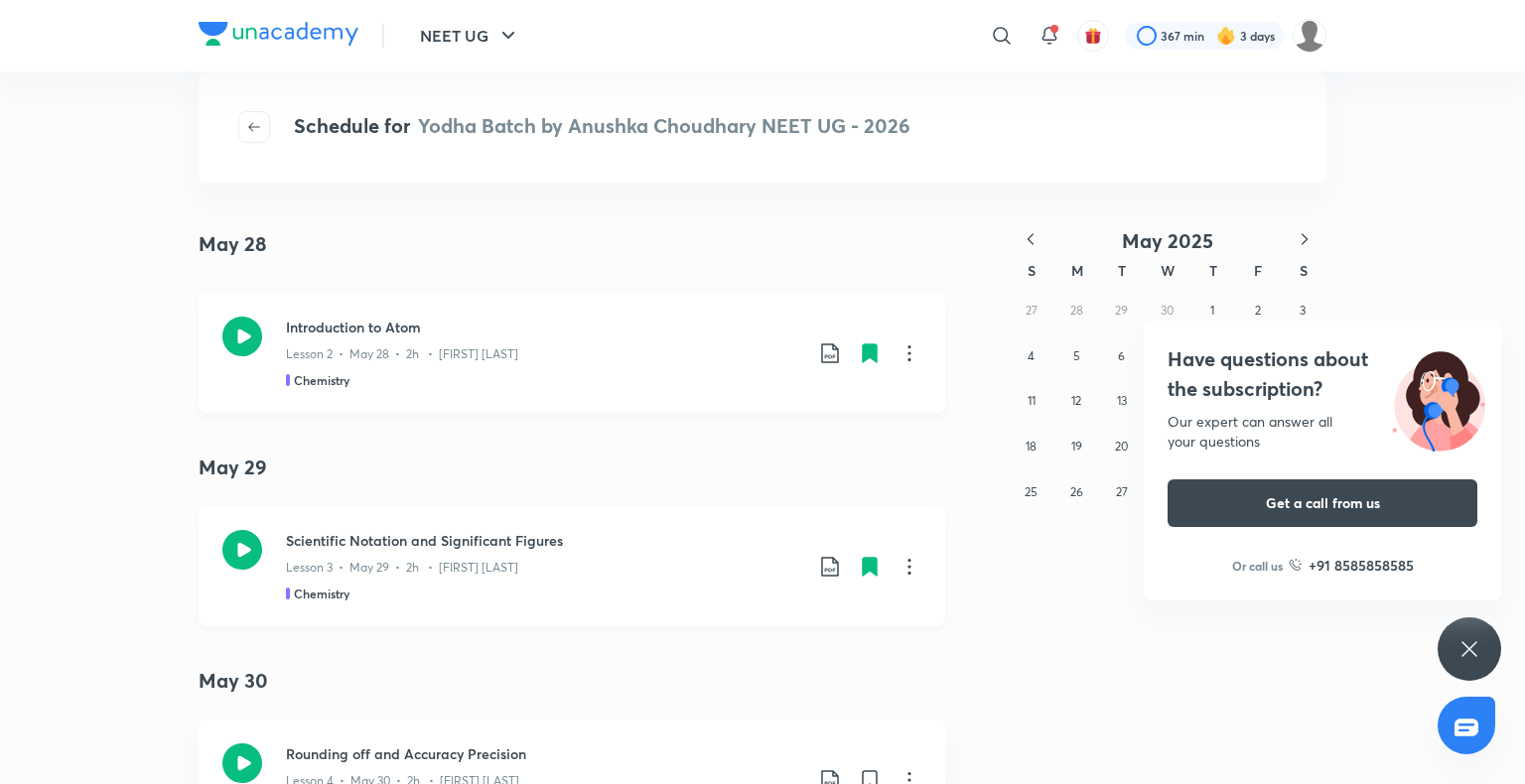scroll, scrollTop: 591, scrollLeft: 0, axis: vertical 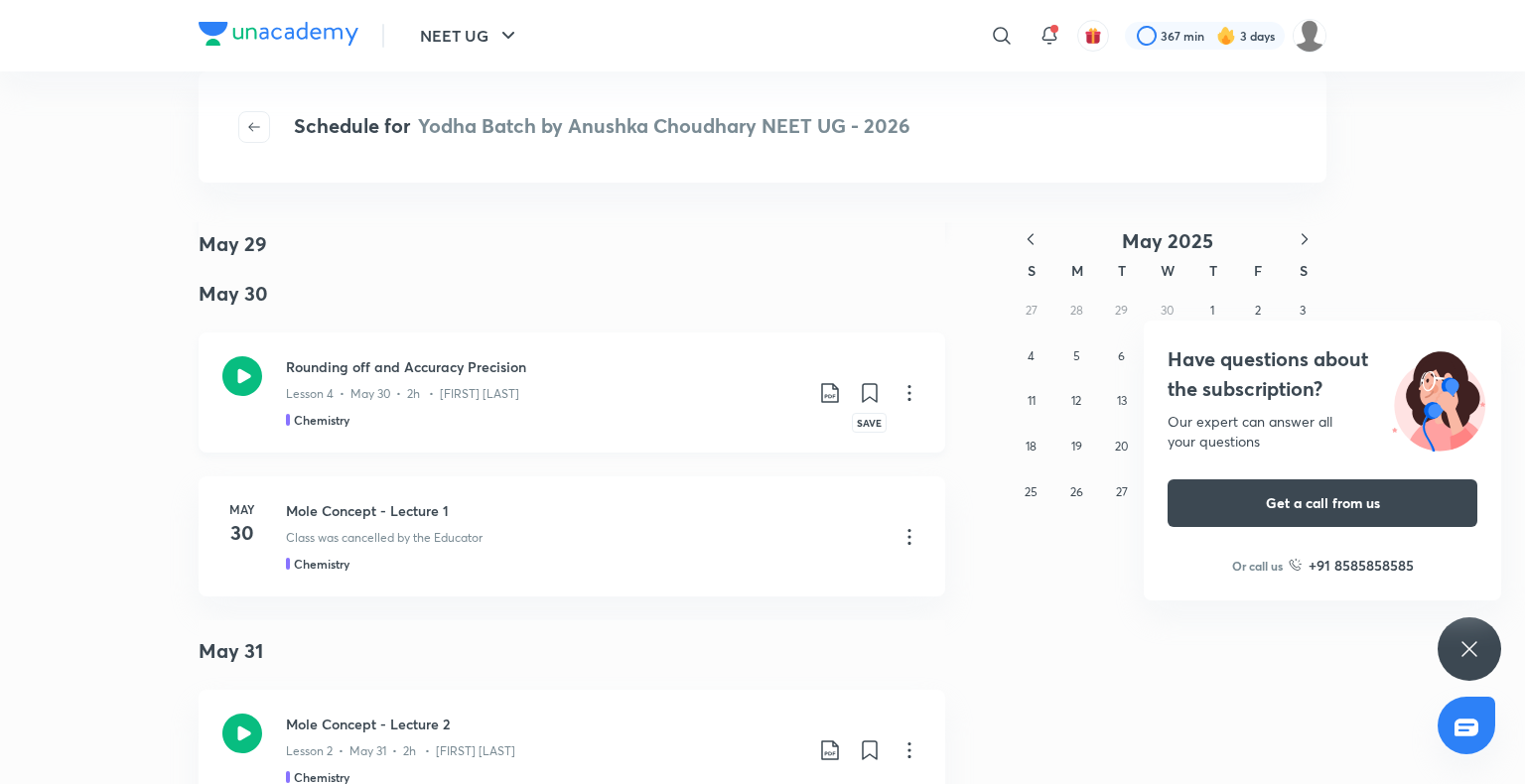 click 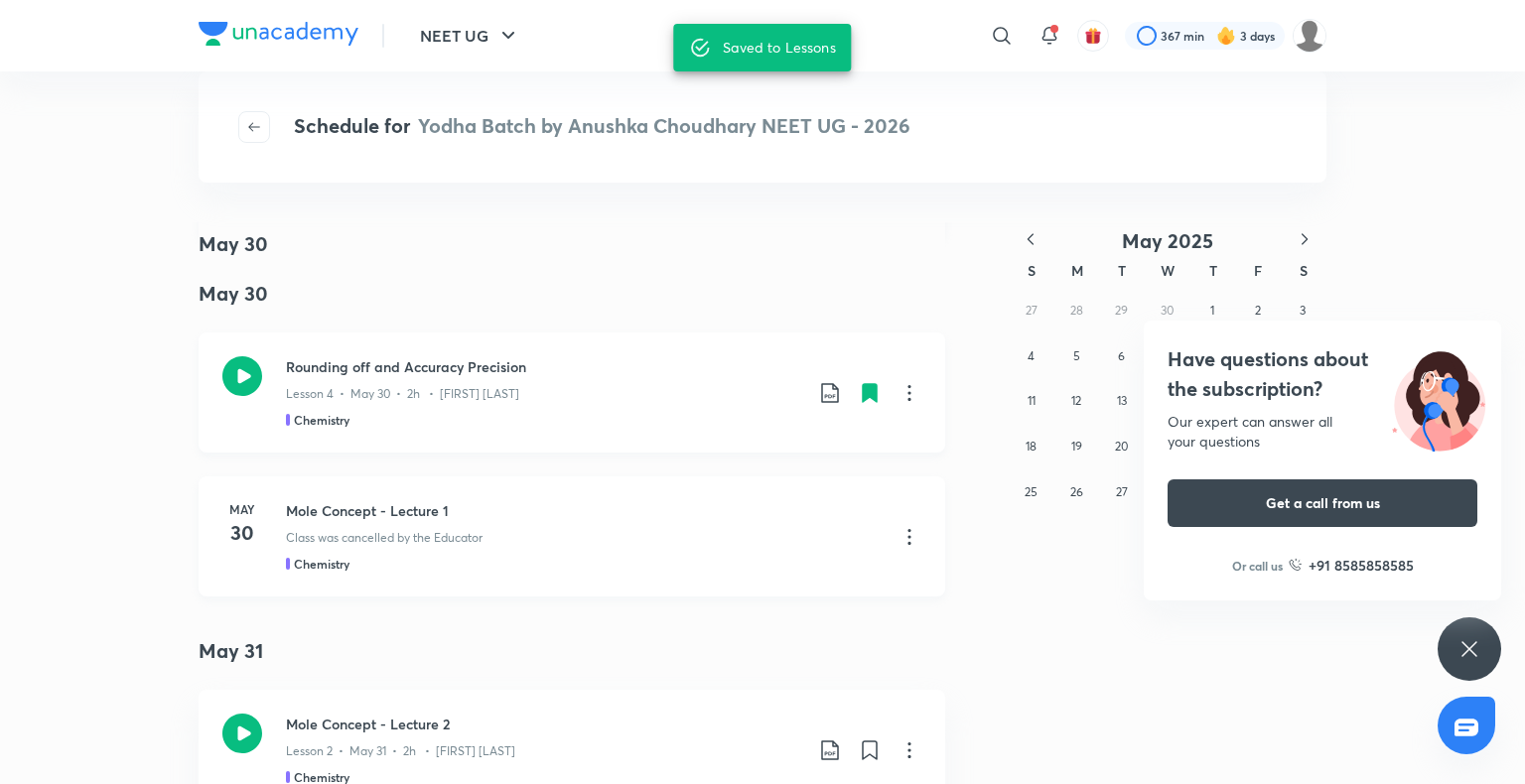 scroll, scrollTop: 769, scrollLeft: 0, axis: vertical 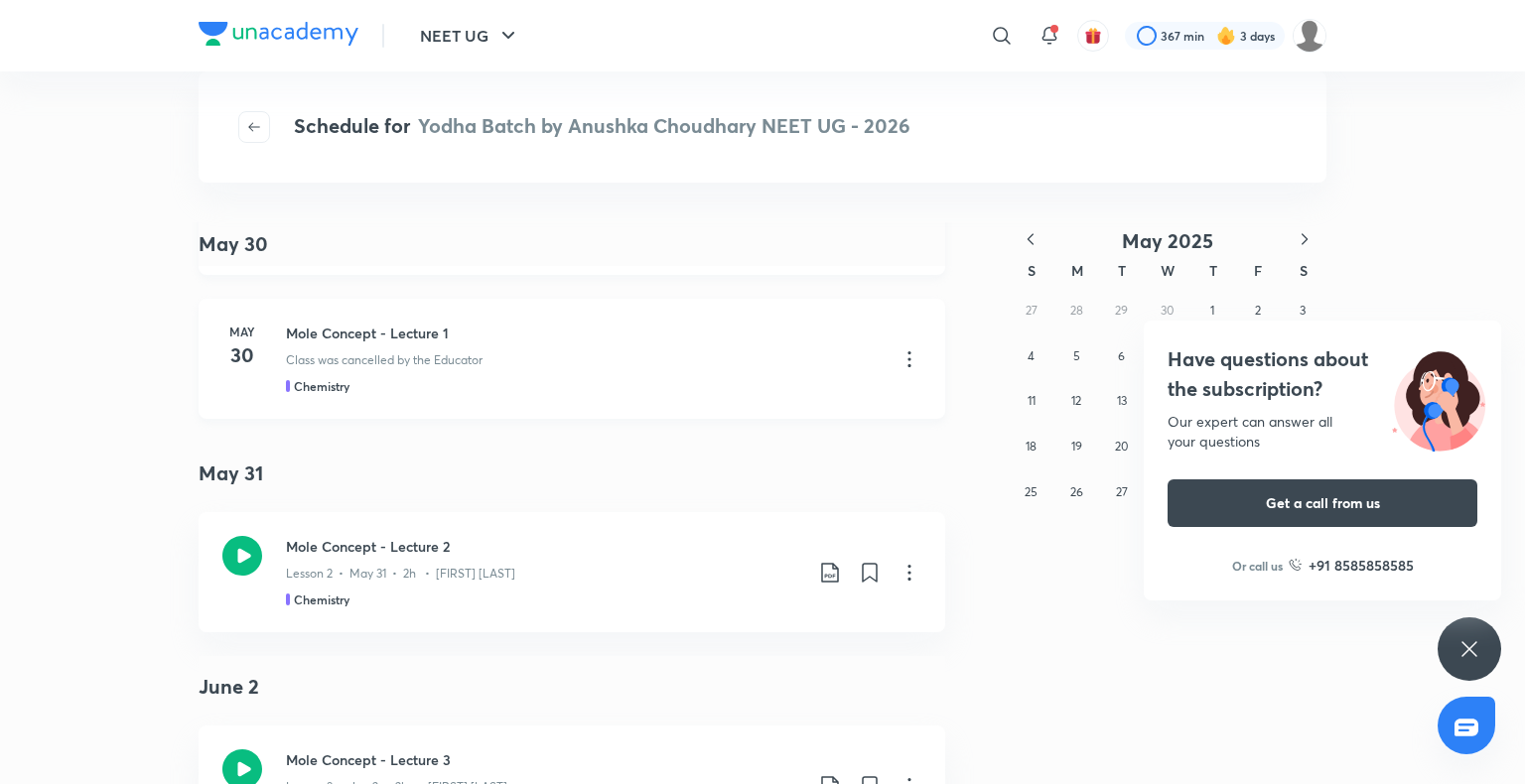 click 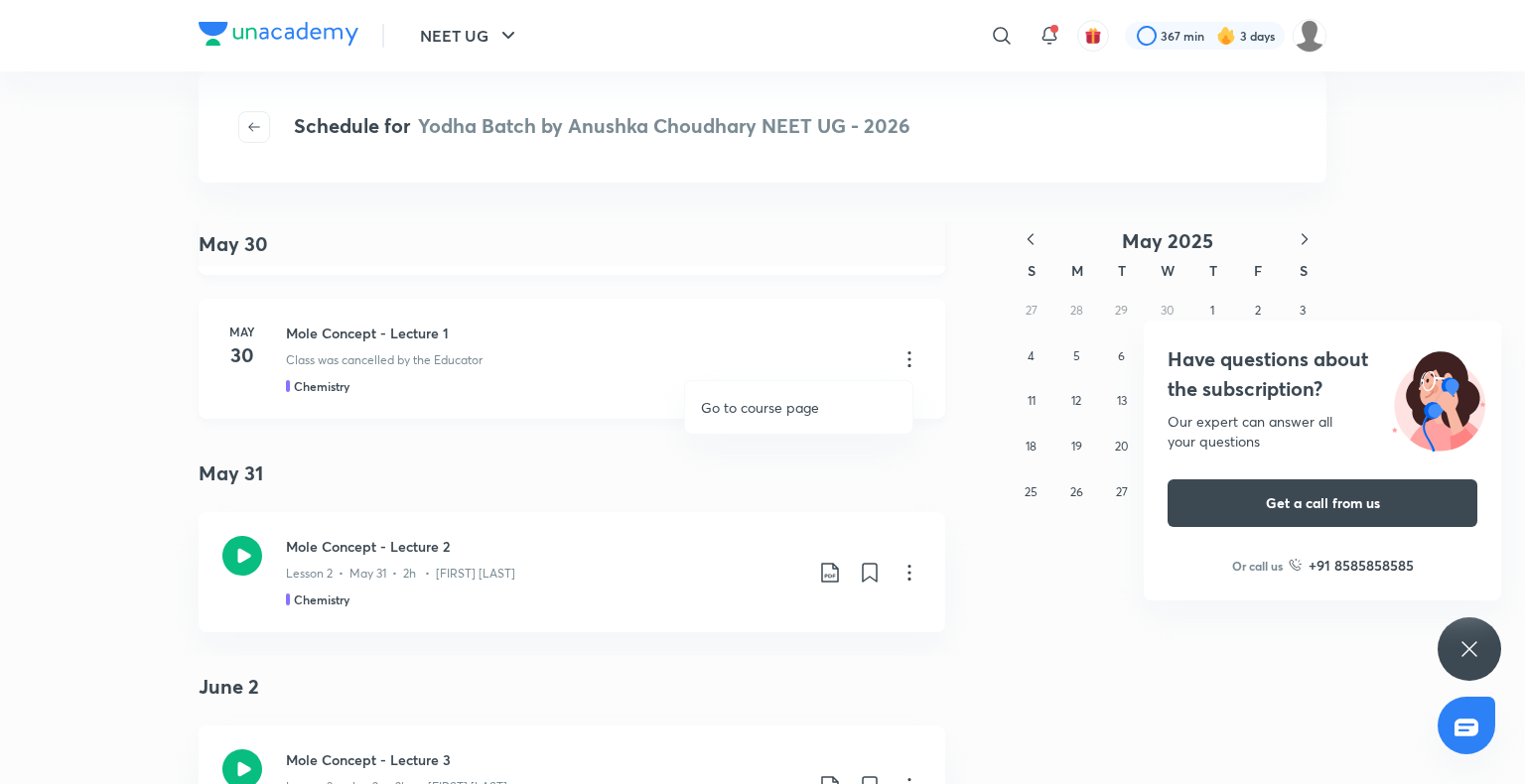 click at bounding box center [762, 392] 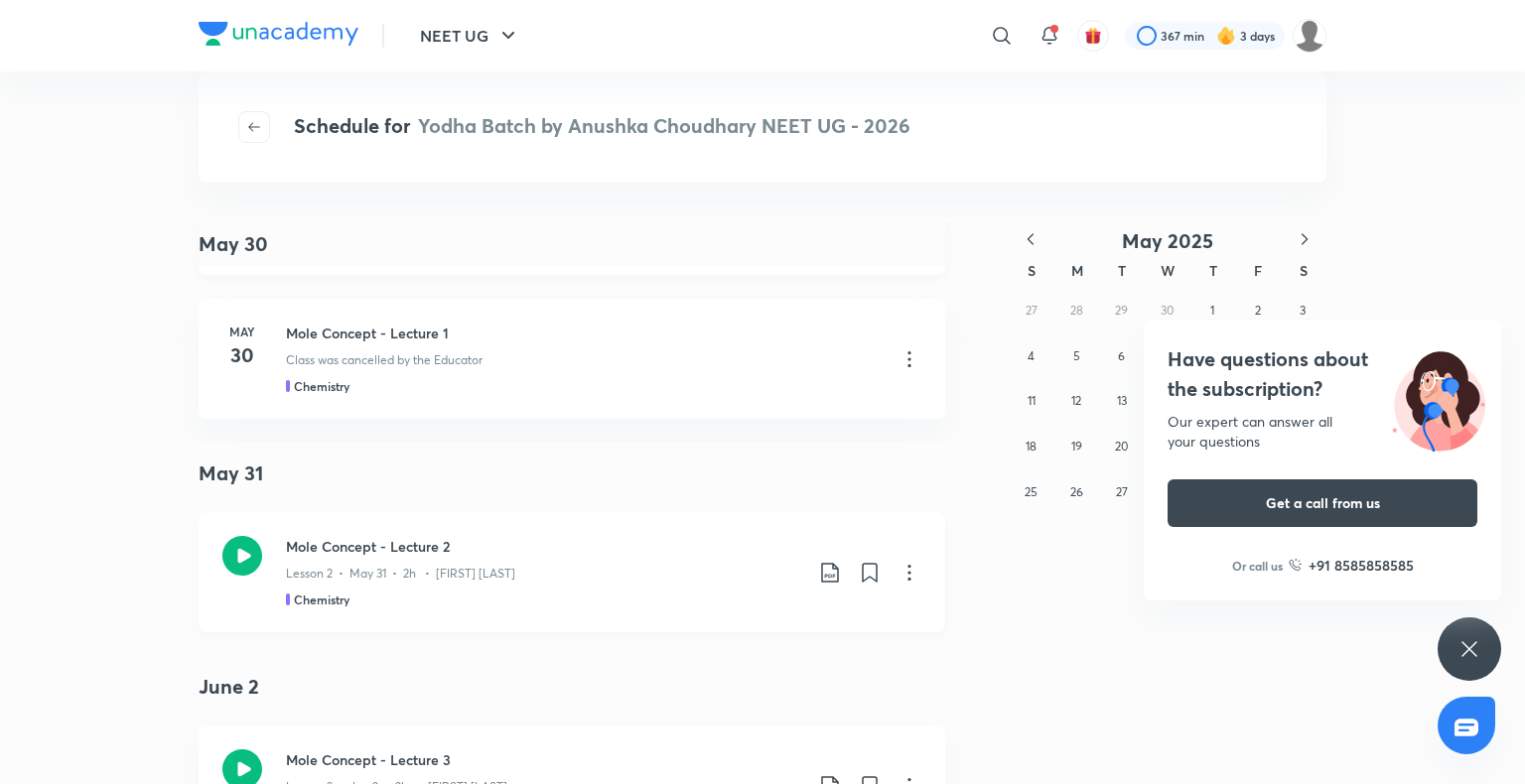 click on "Mole Concept - Lecture 2 Lesson 2  •  May 31  •  2h   •  Anushka Choudhary Chemistry" at bounding box center (604, 572) 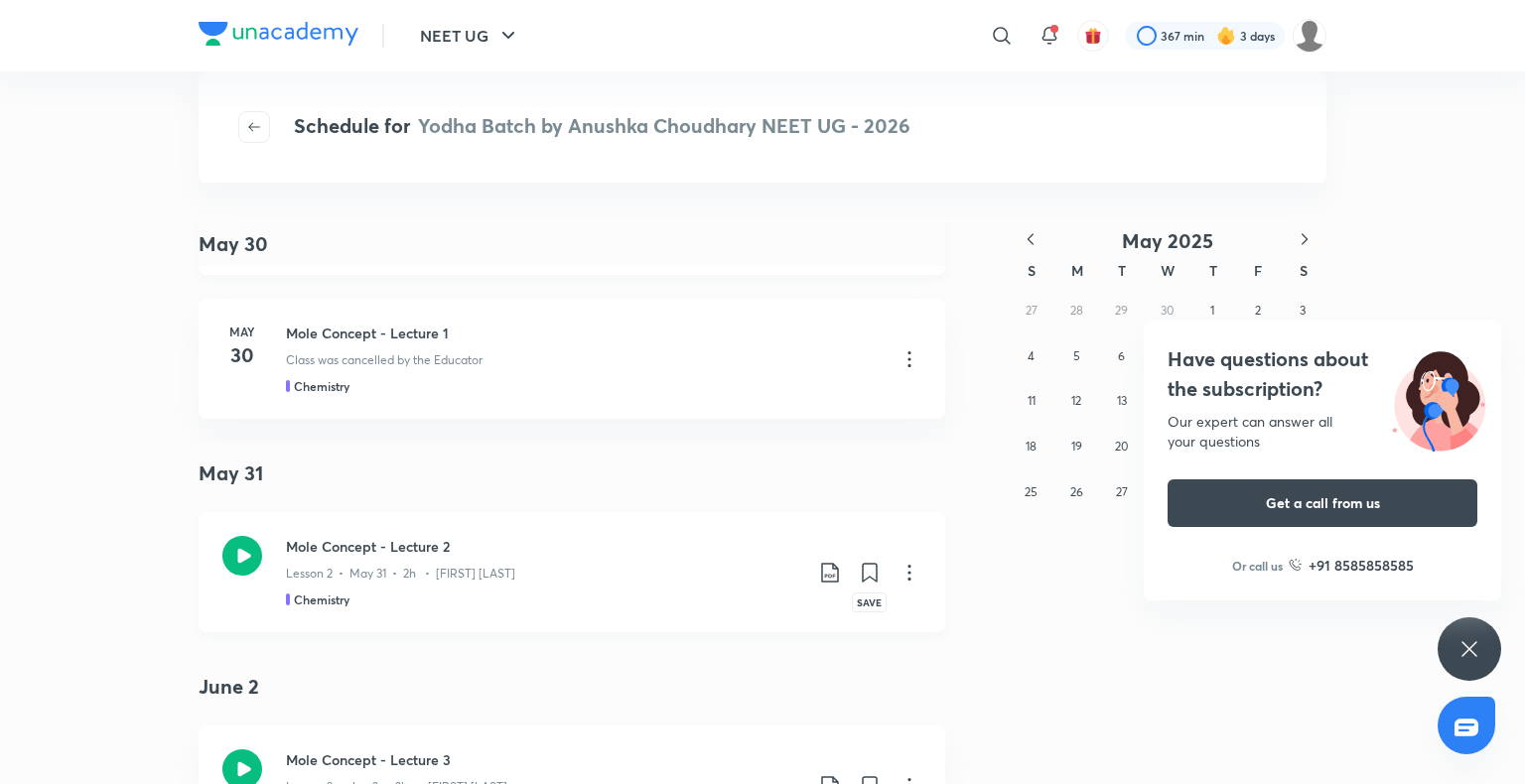 click 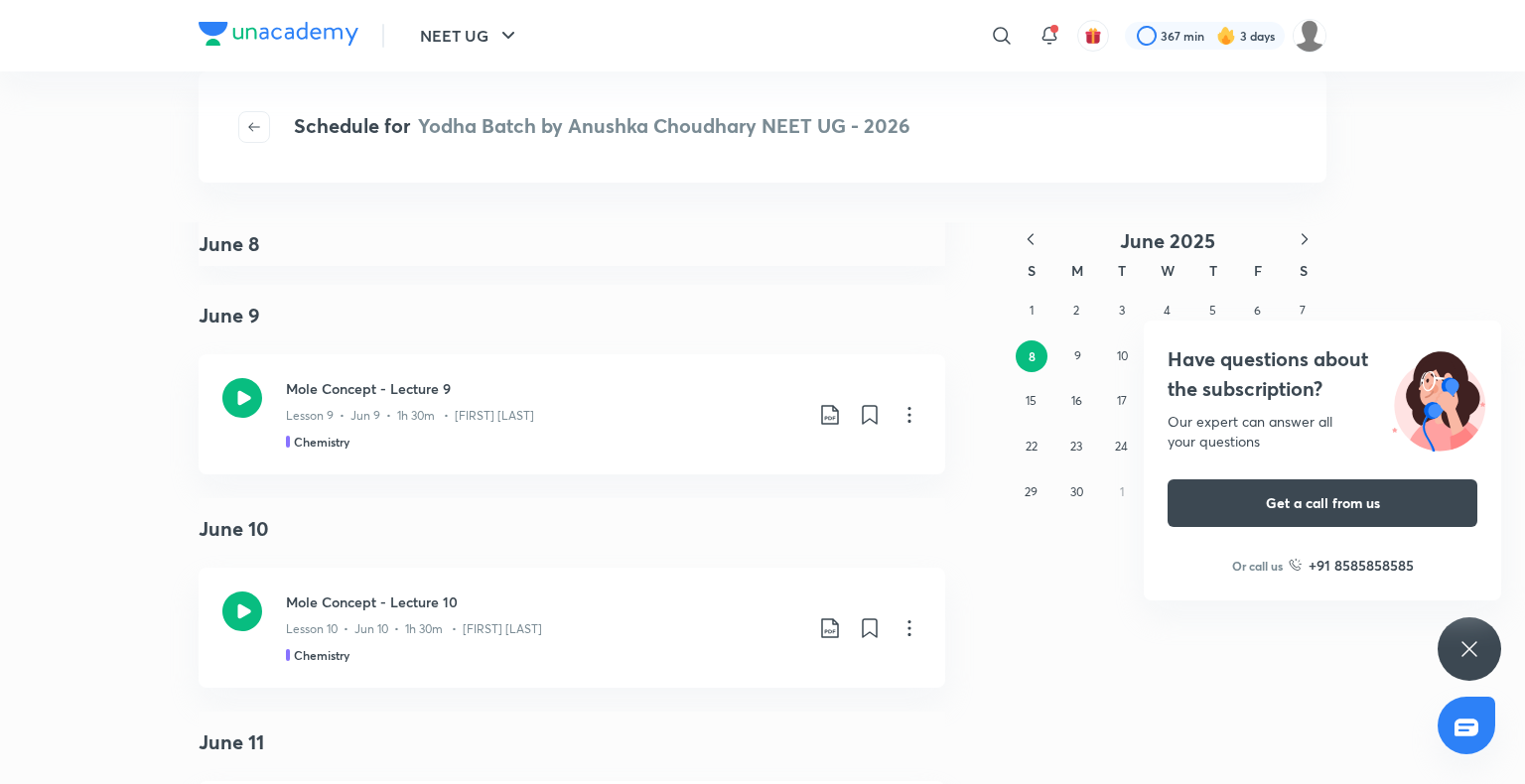 scroll, scrollTop: 2576, scrollLeft: 0, axis: vertical 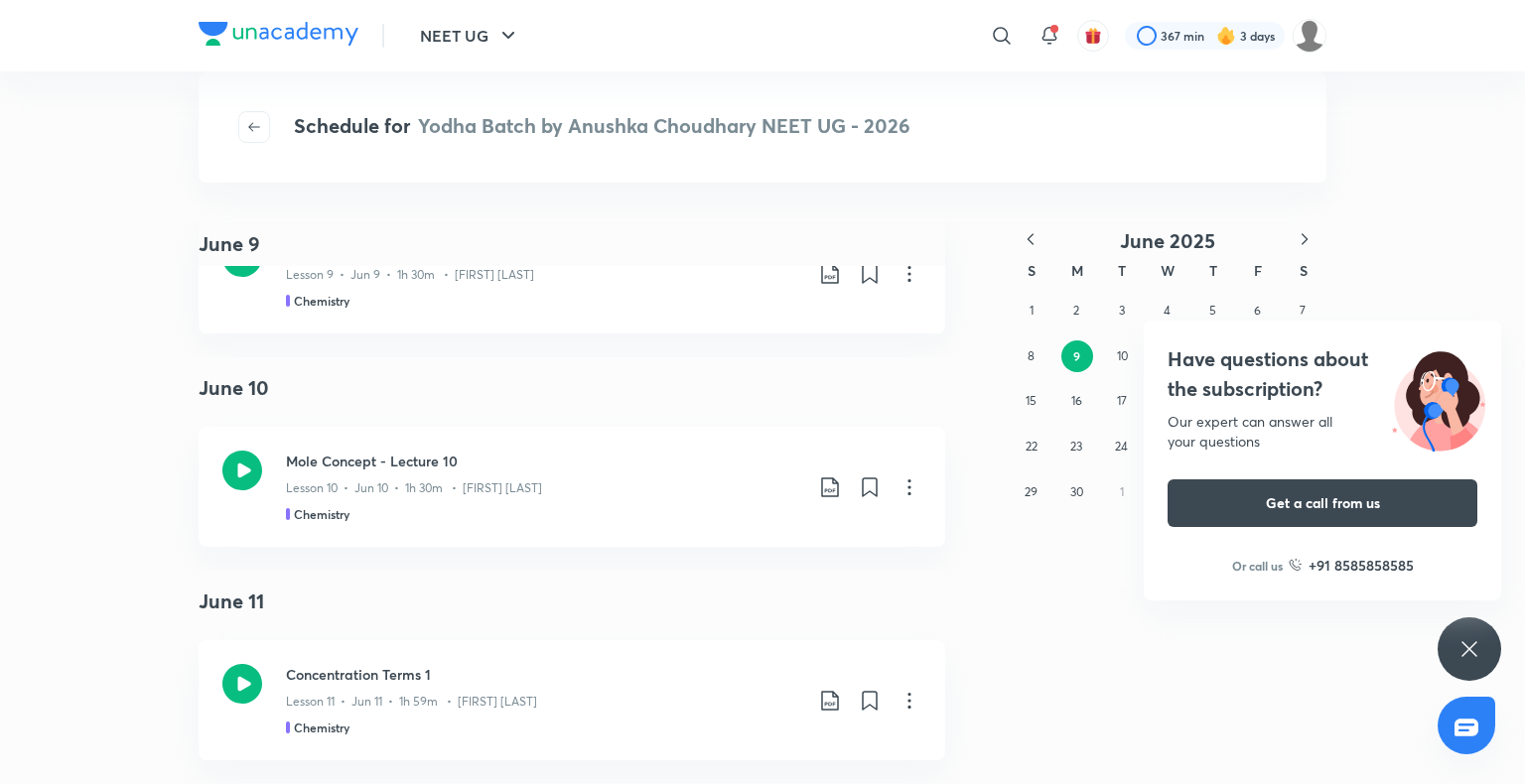 click on "Have questions about the subscription? Our expert can answer all your questions Get a call from us Or call us +91 8585858585" at bounding box center (1469, 649) 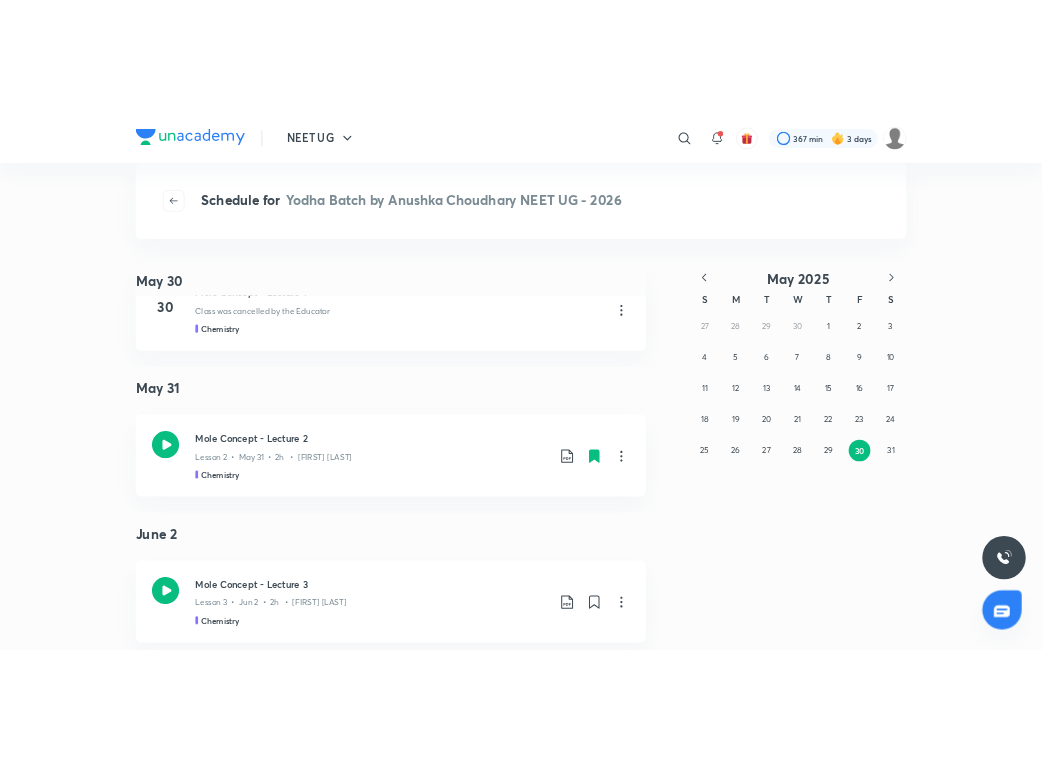 scroll, scrollTop: 790, scrollLeft: 0, axis: vertical 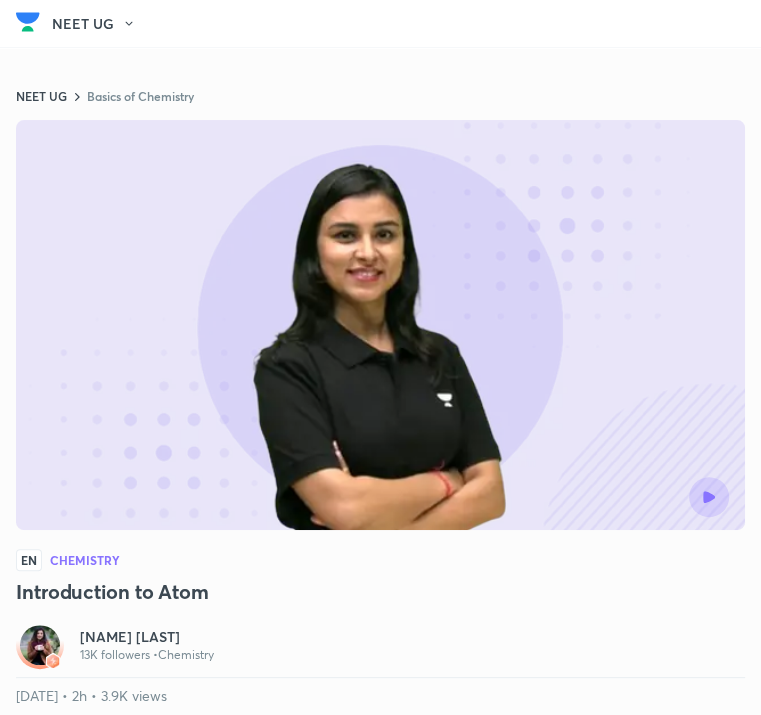 click 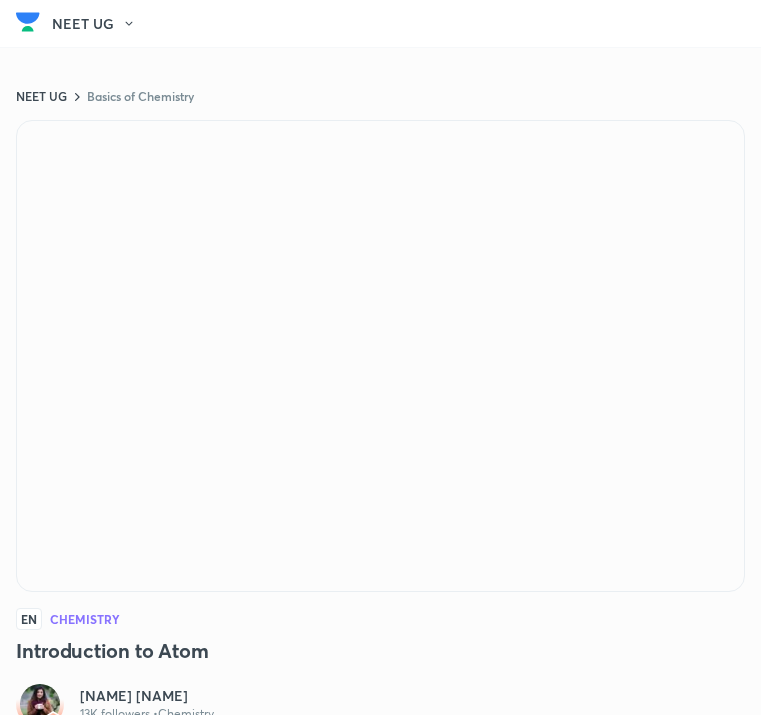 scroll, scrollTop: 0, scrollLeft: 0, axis: both 